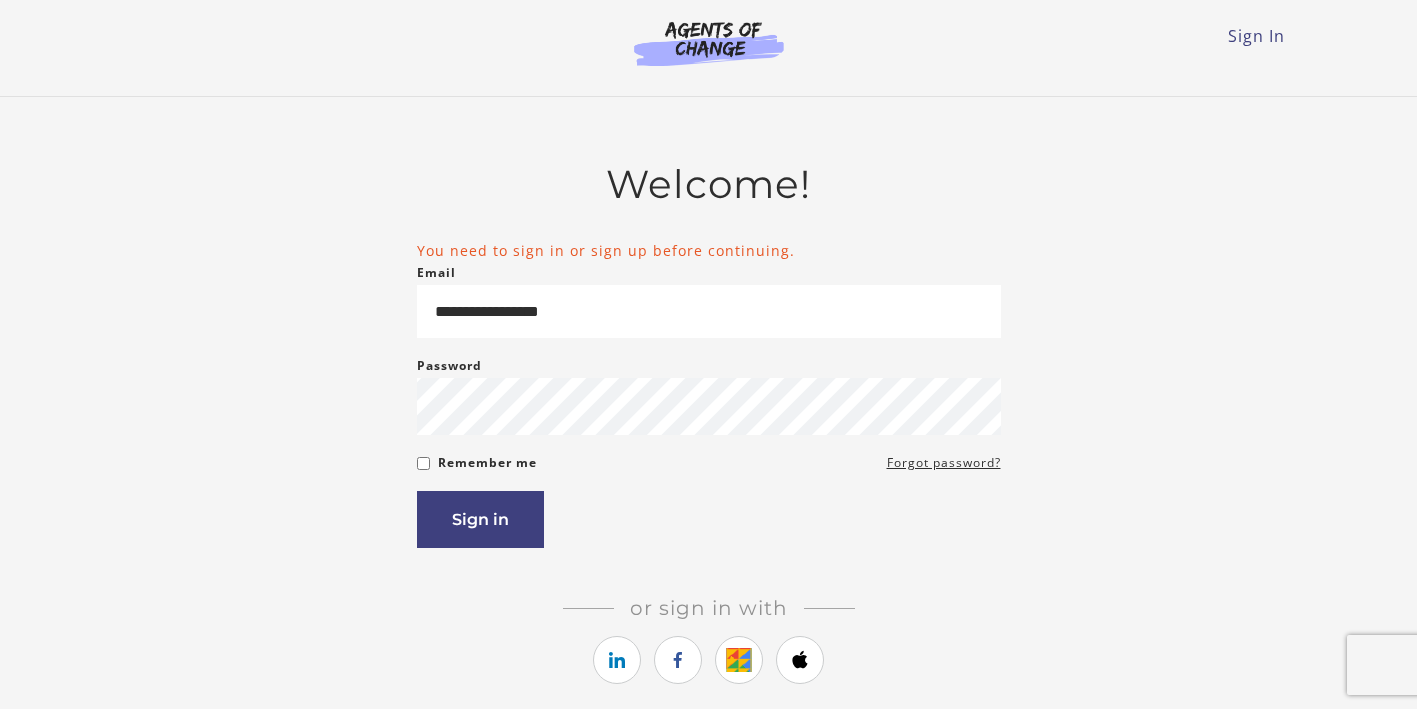 scroll, scrollTop: 0, scrollLeft: 0, axis: both 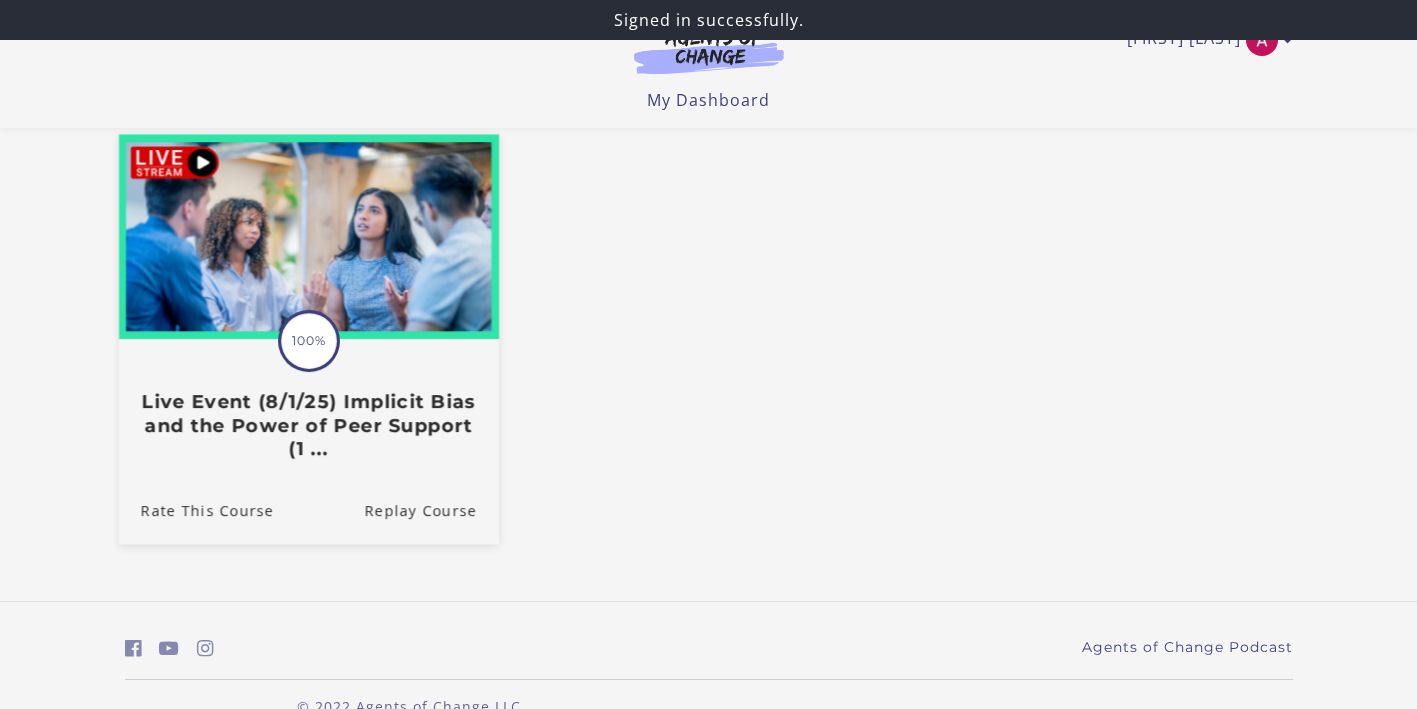 click on "100%" at bounding box center [309, 341] 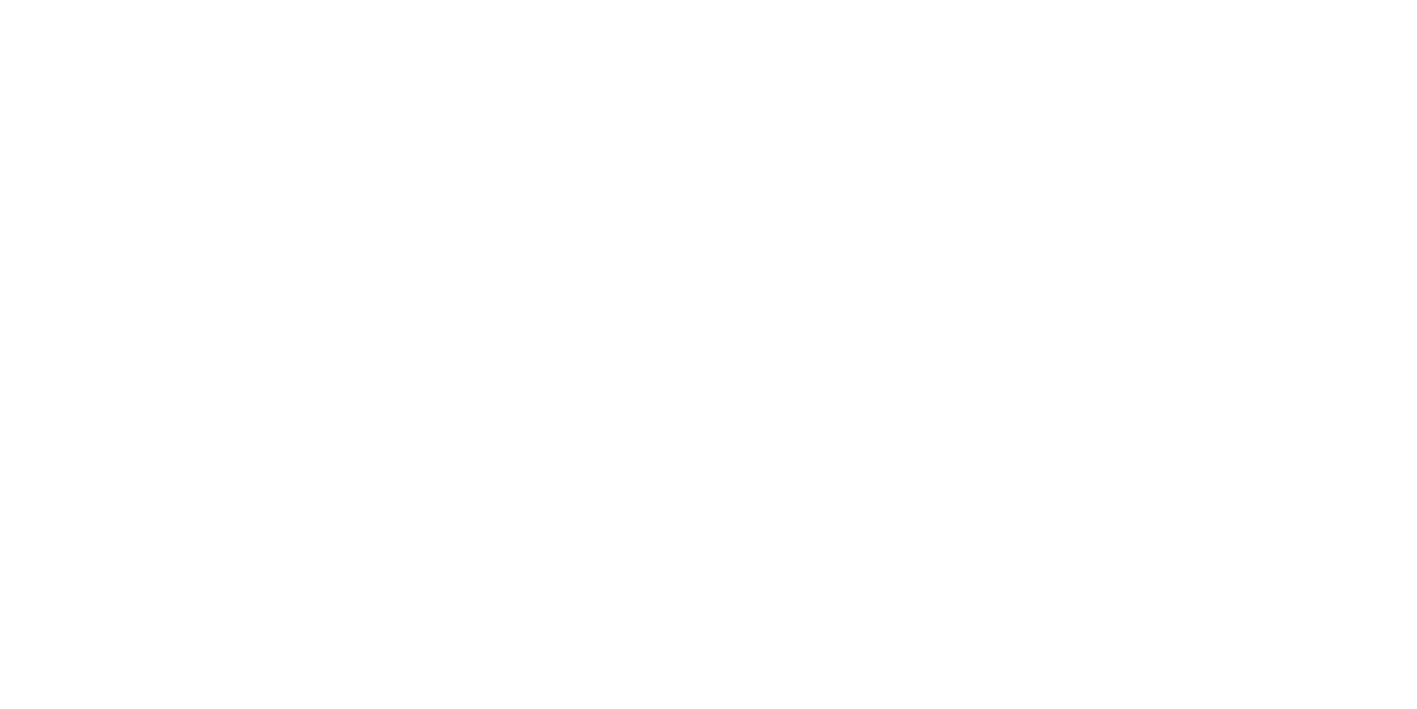 scroll, scrollTop: 0, scrollLeft: 0, axis: both 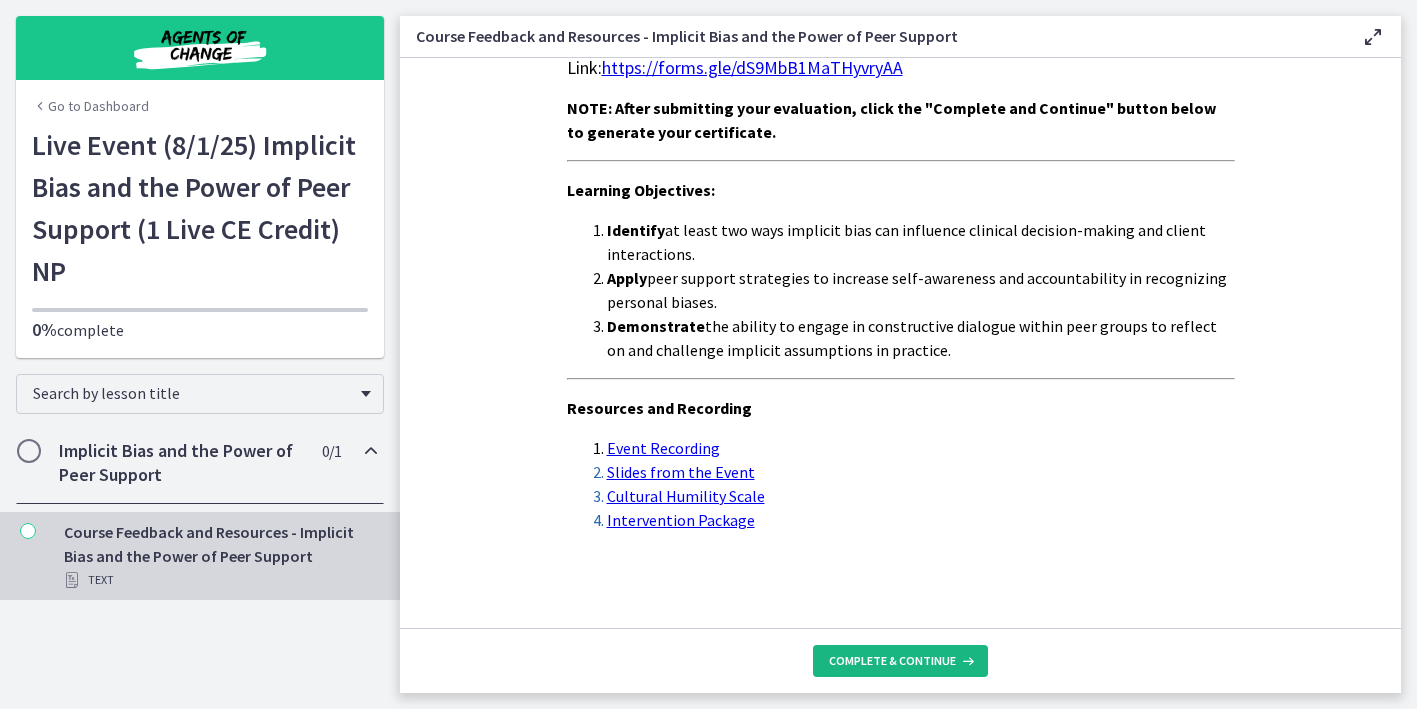 click on "Complete & continue" at bounding box center (892, 661) 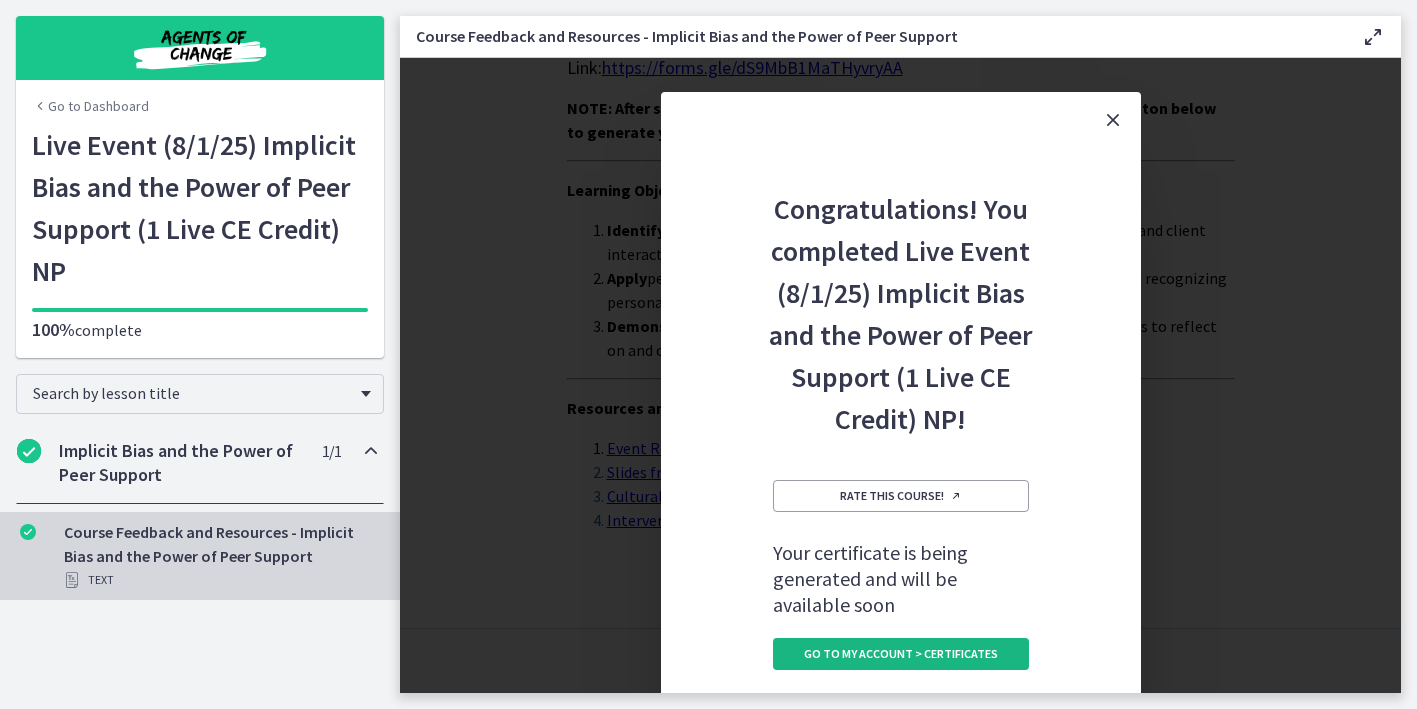 click on "Go to My Account > Certificates" at bounding box center (901, 654) 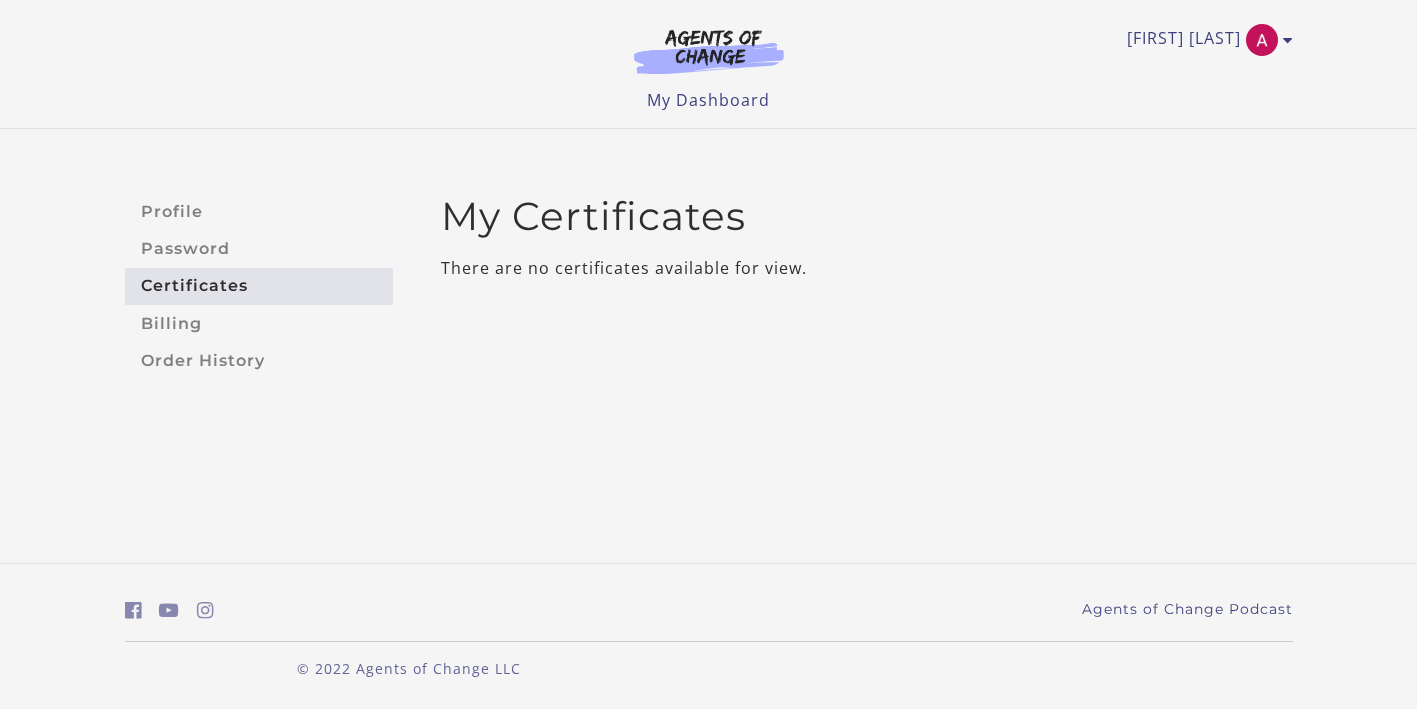 scroll, scrollTop: 0, scrollLeft: 0, axis: both 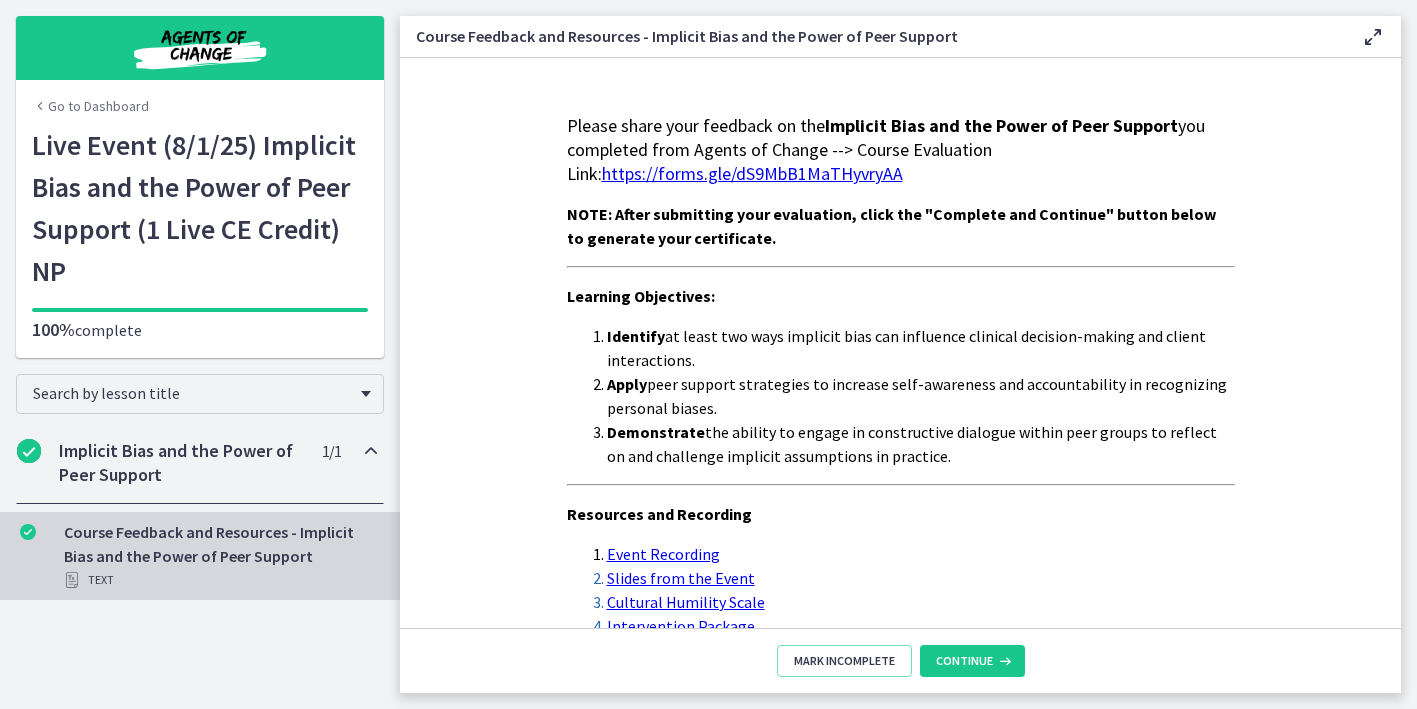 click on "https://forms.gle/dS9MbB1MaTHyvryAA" at bounding box center [752, 173] 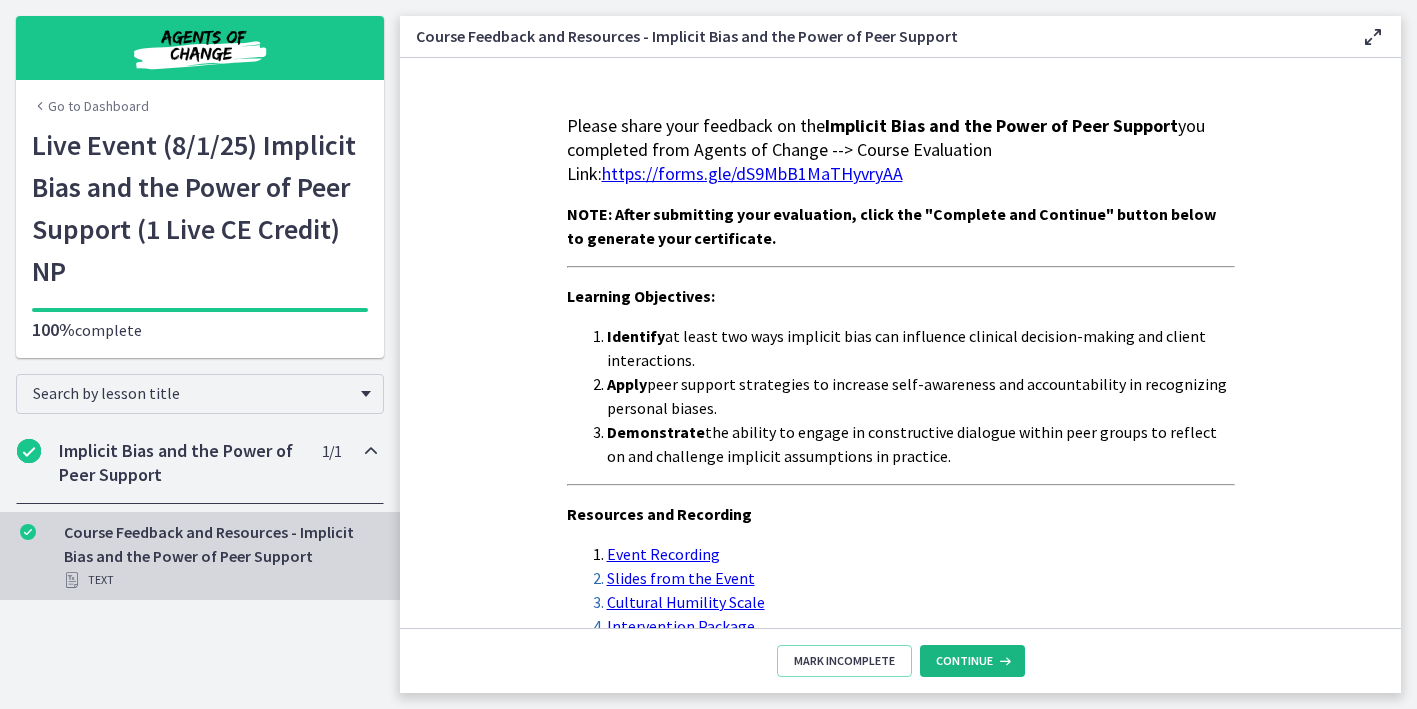 click on "Continue" at bounding box center [964, 661] 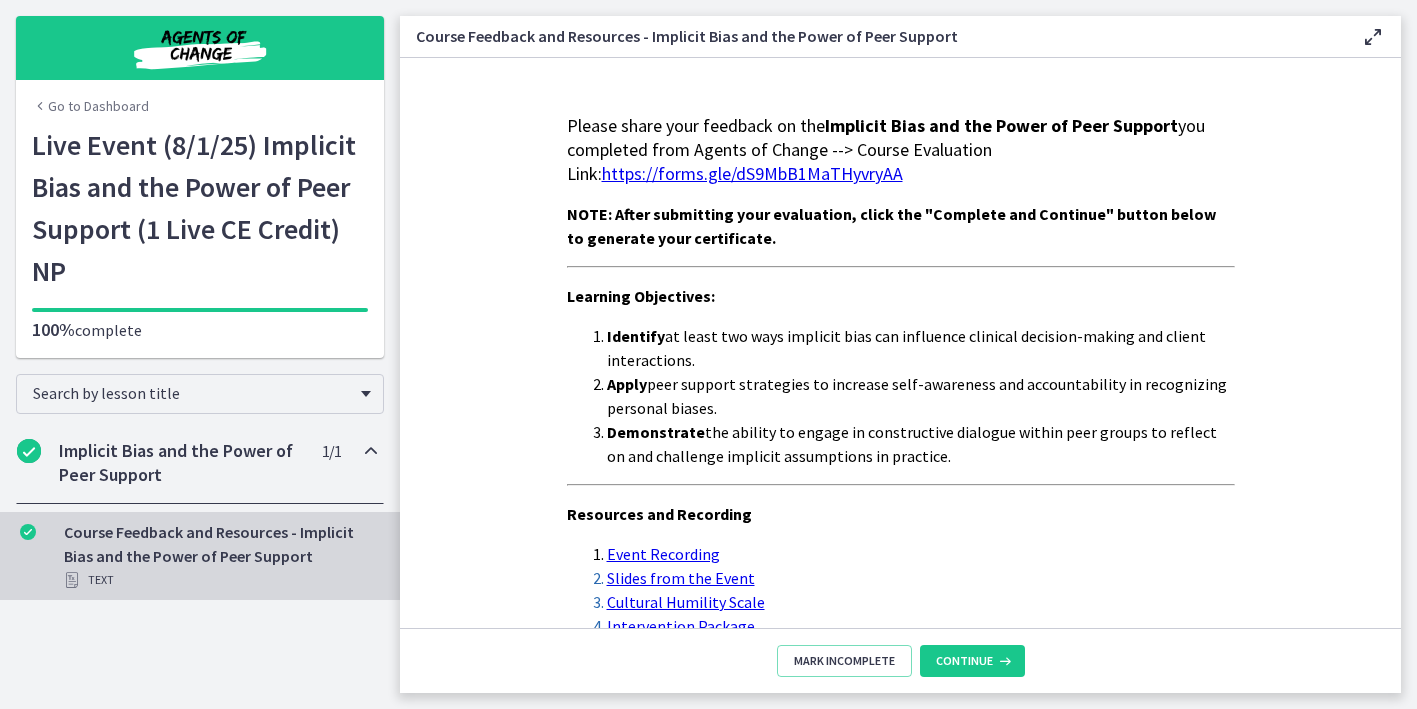 click on "Go to Dashboard" at bounding box center [90, 106] 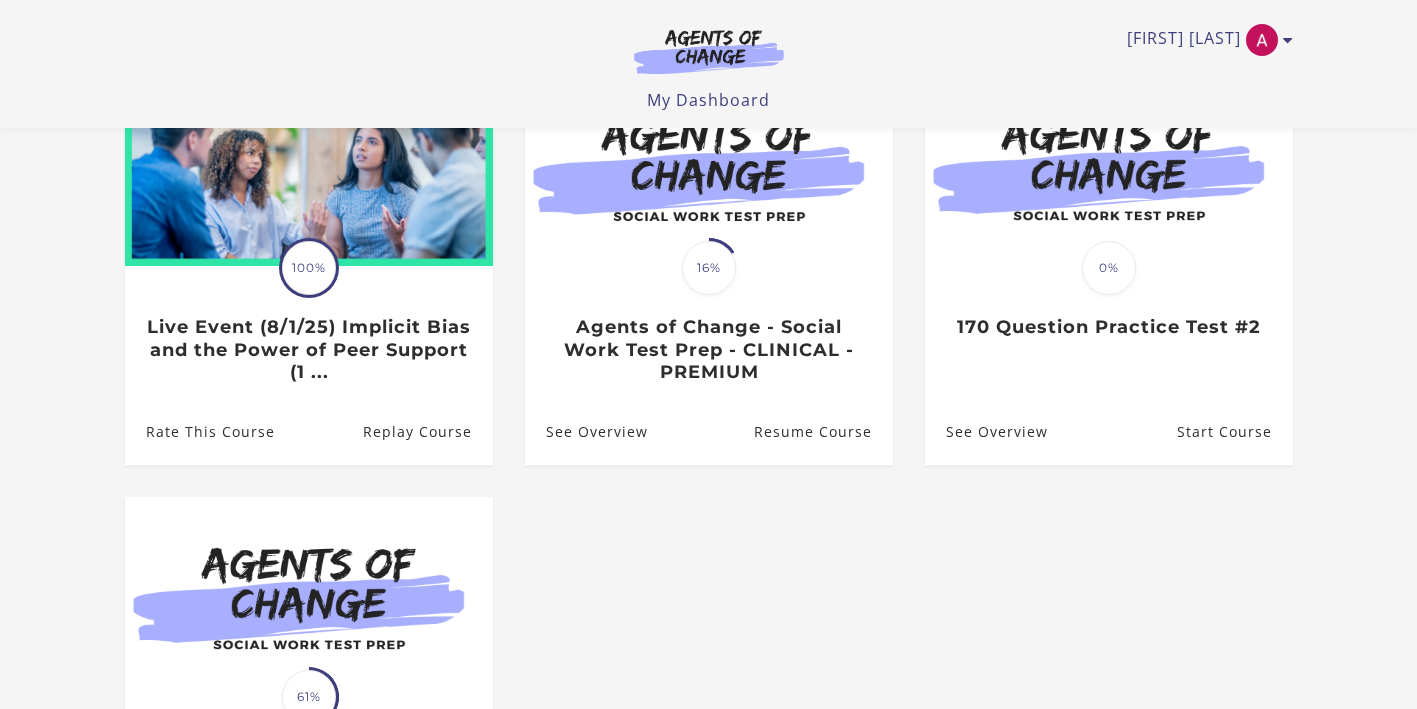 scroll, scrollTop: 536, scrollLeft: 0, axis: vertical 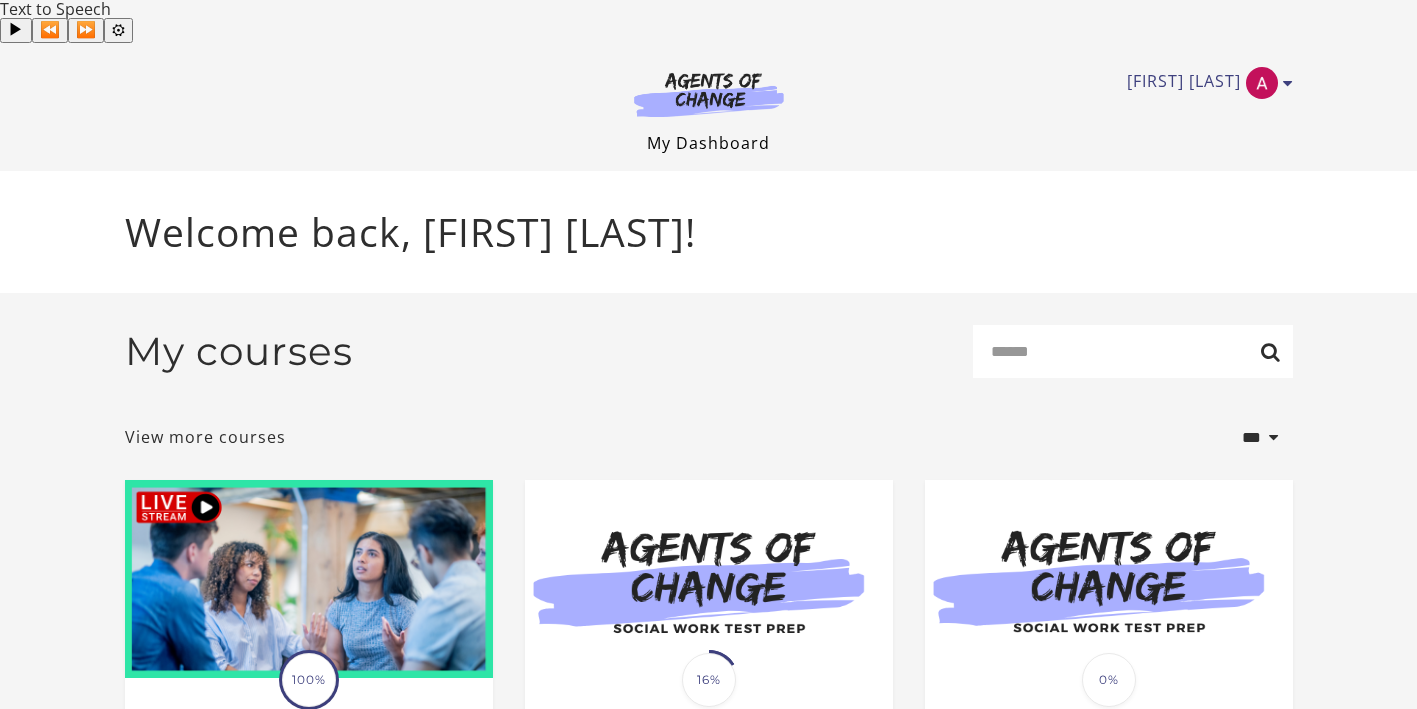 click on "My Dashboard" at bounding box center [708, 143] 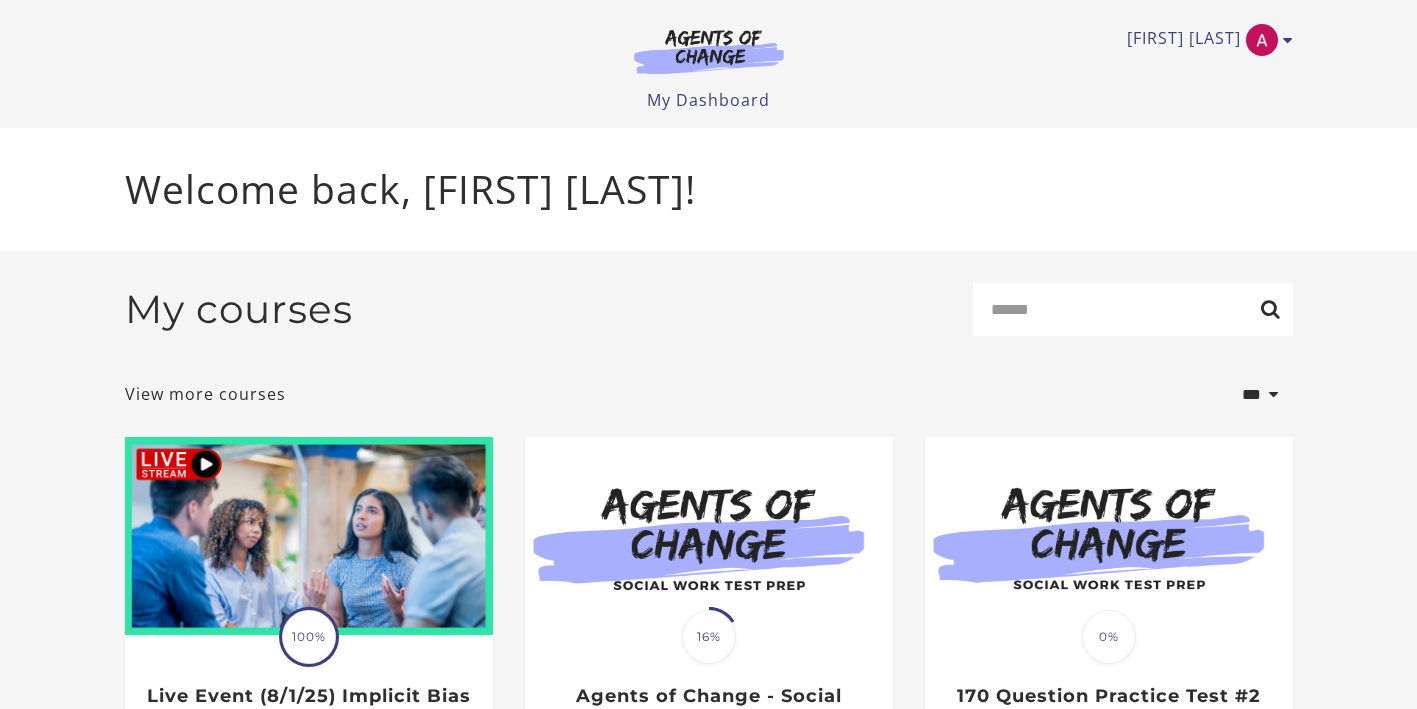 scroll, scrollTop: 0, scrollLeft: 0, axis: both 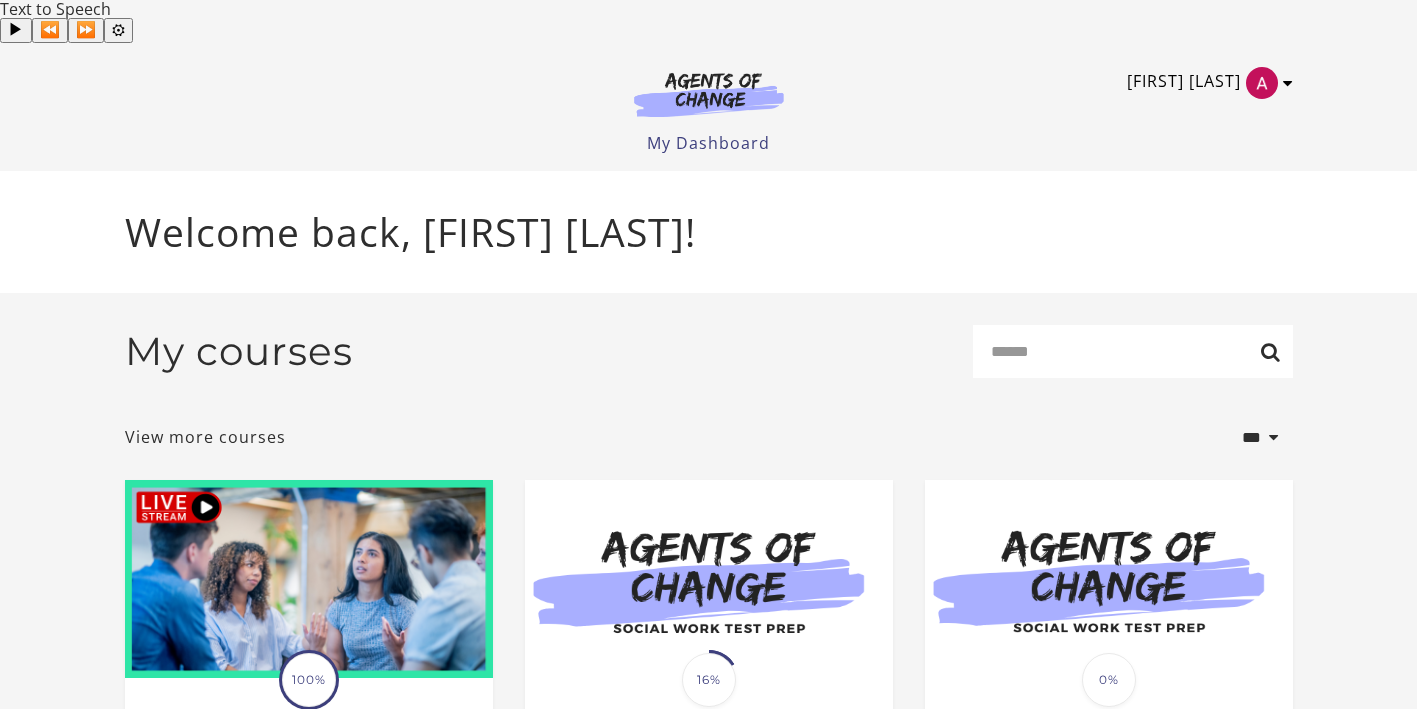 click at bounding box center [1288, 83] 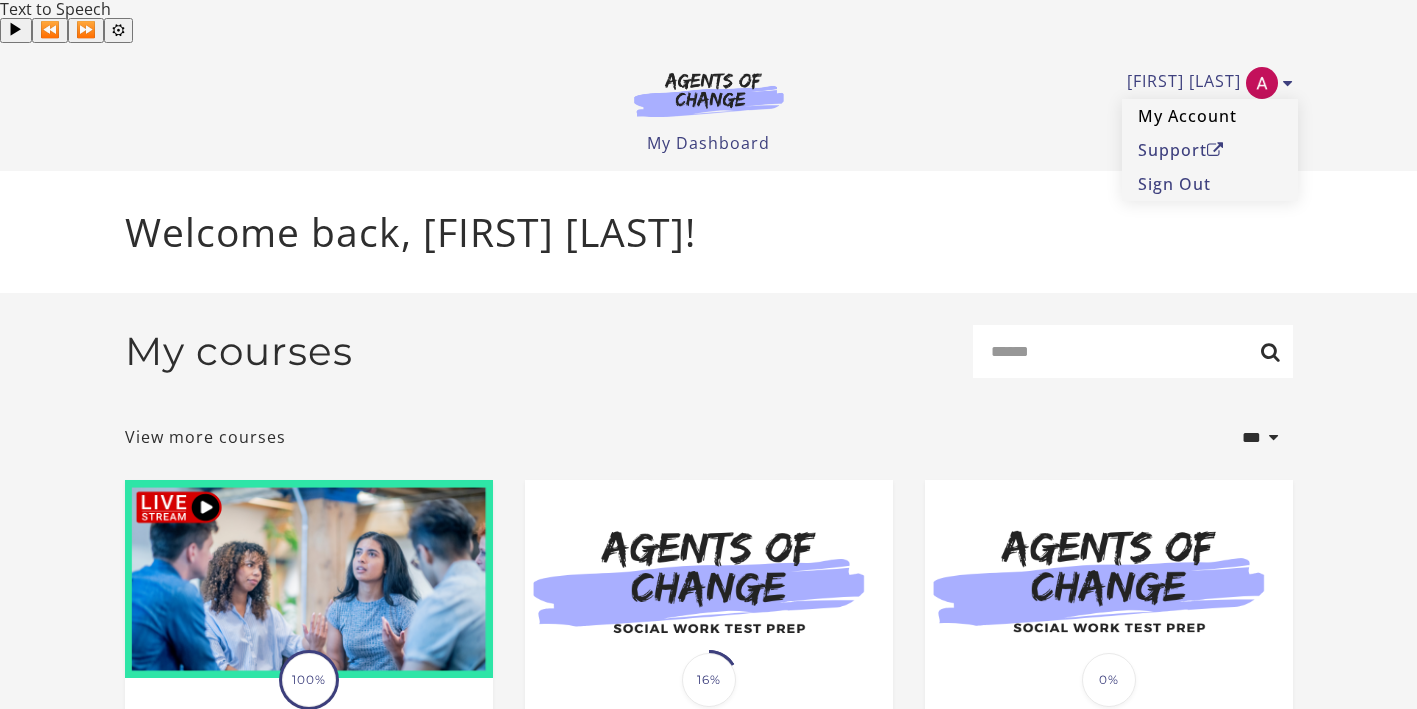 click on "My Account" at bounding box center (1210, 116) 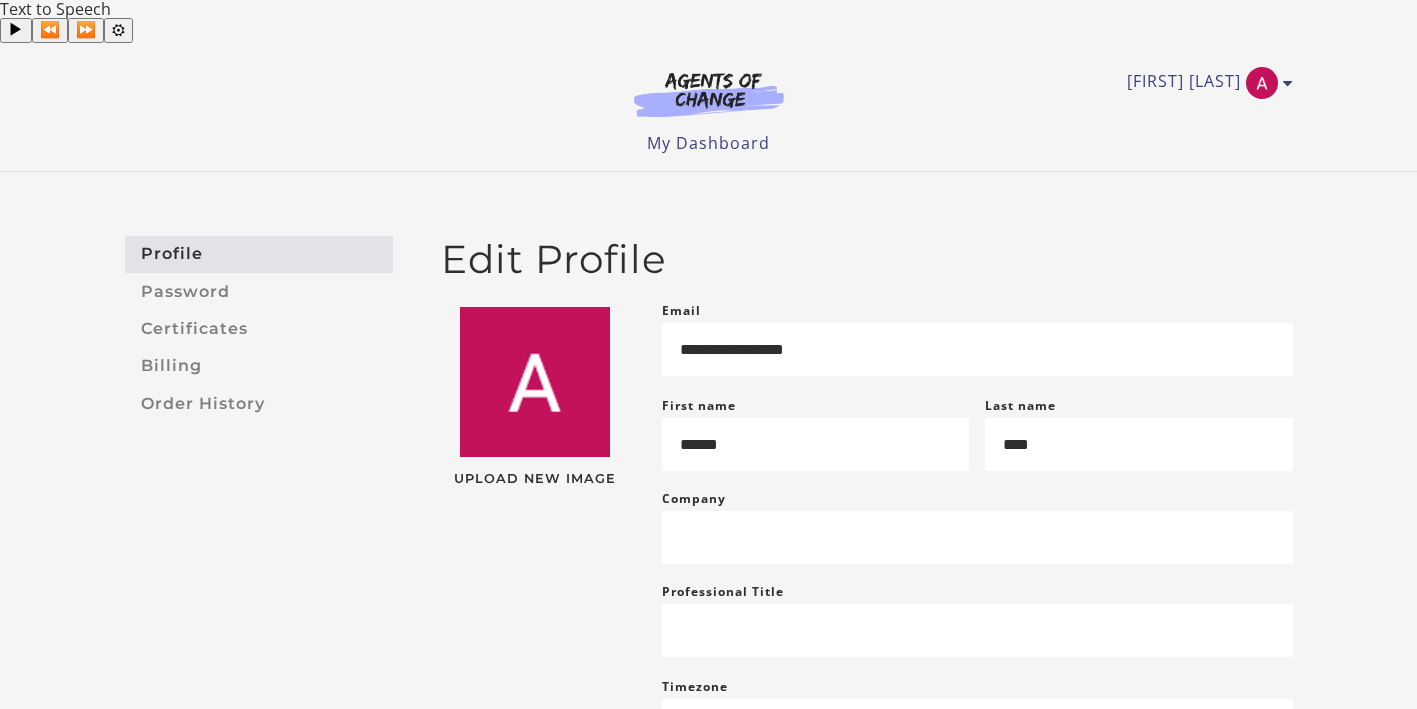 scroll, scrollTop: 0, scrollLeft: 0, axis: both 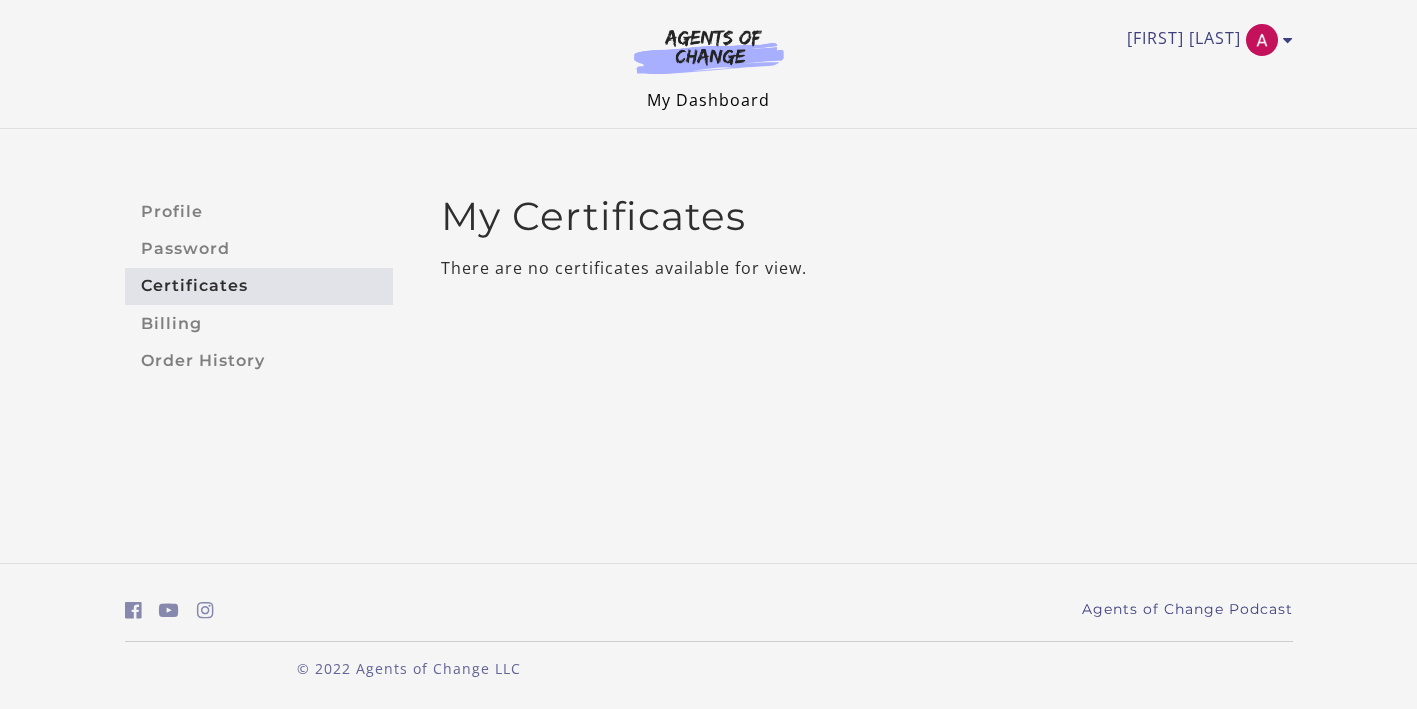 click on "My Dashboard" at bounding box center (708, 100) 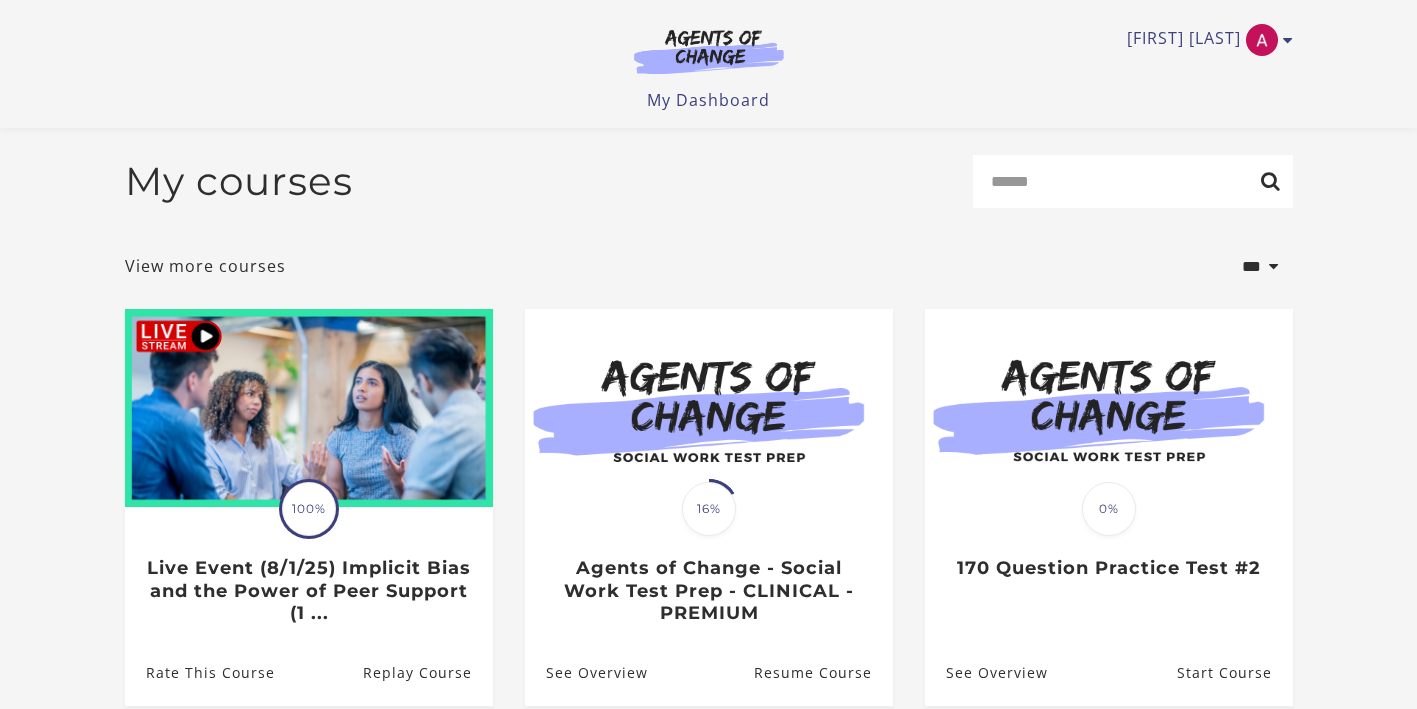 scroll, scrollTop: 230, scrollLeft: 0, axis: vertical 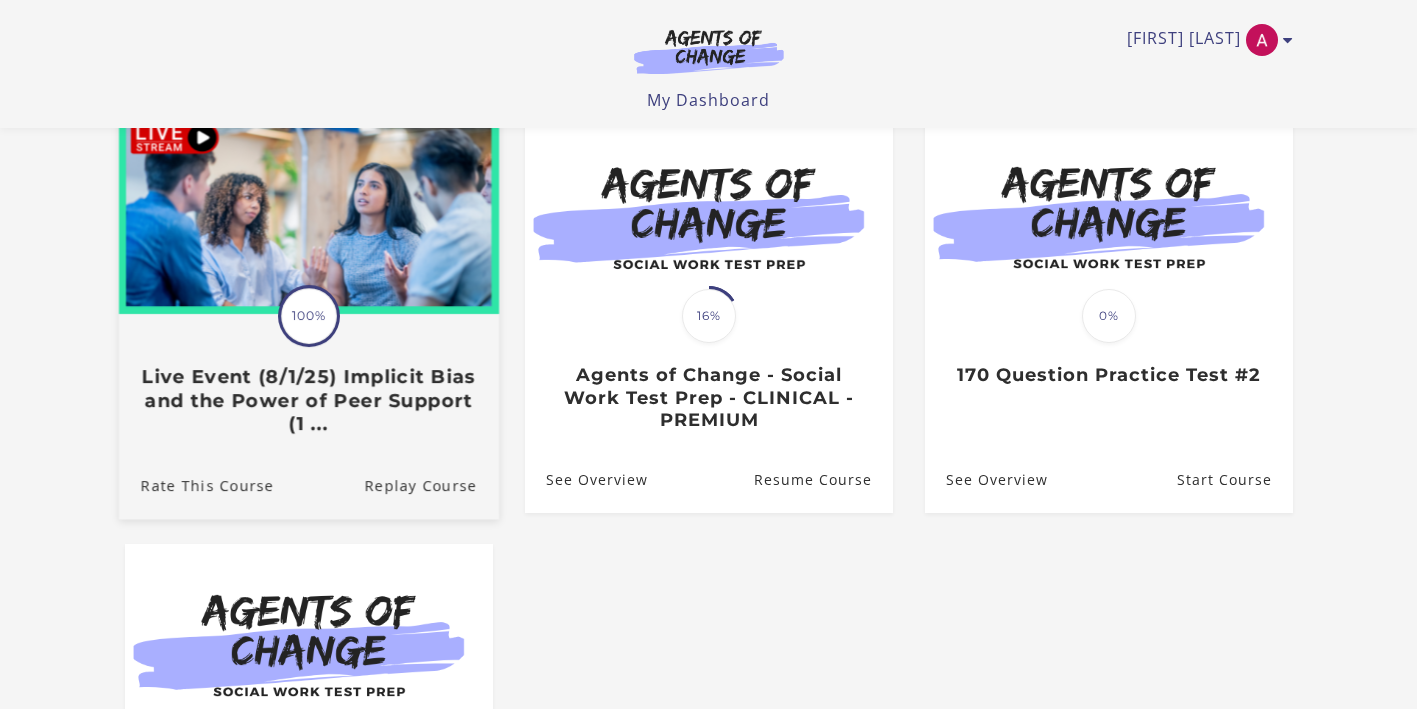 click on "Live Event (8/1/25) Implicit Bias and the Power of Peer Support (1 ..." at bounding box center (308, 401) 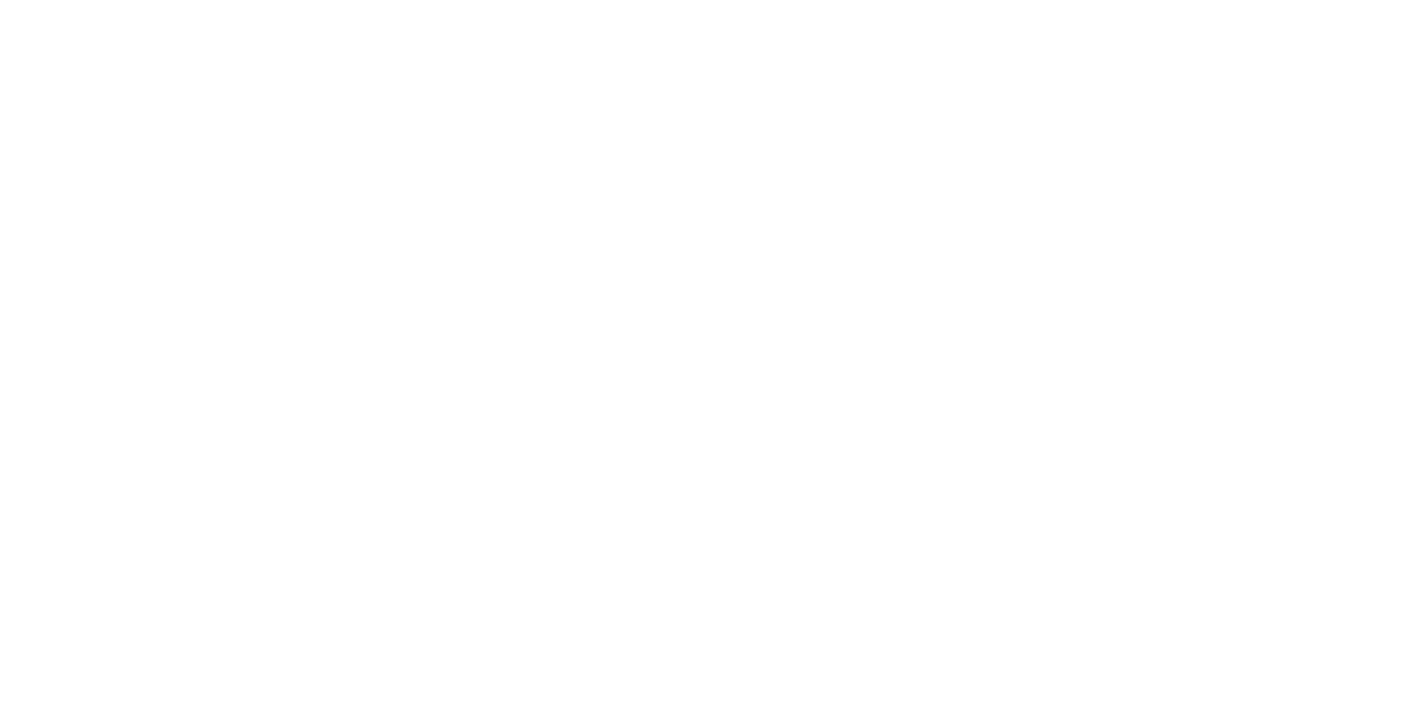 scroll, scrollTop: 0, scrollLeft: 0, axis: both 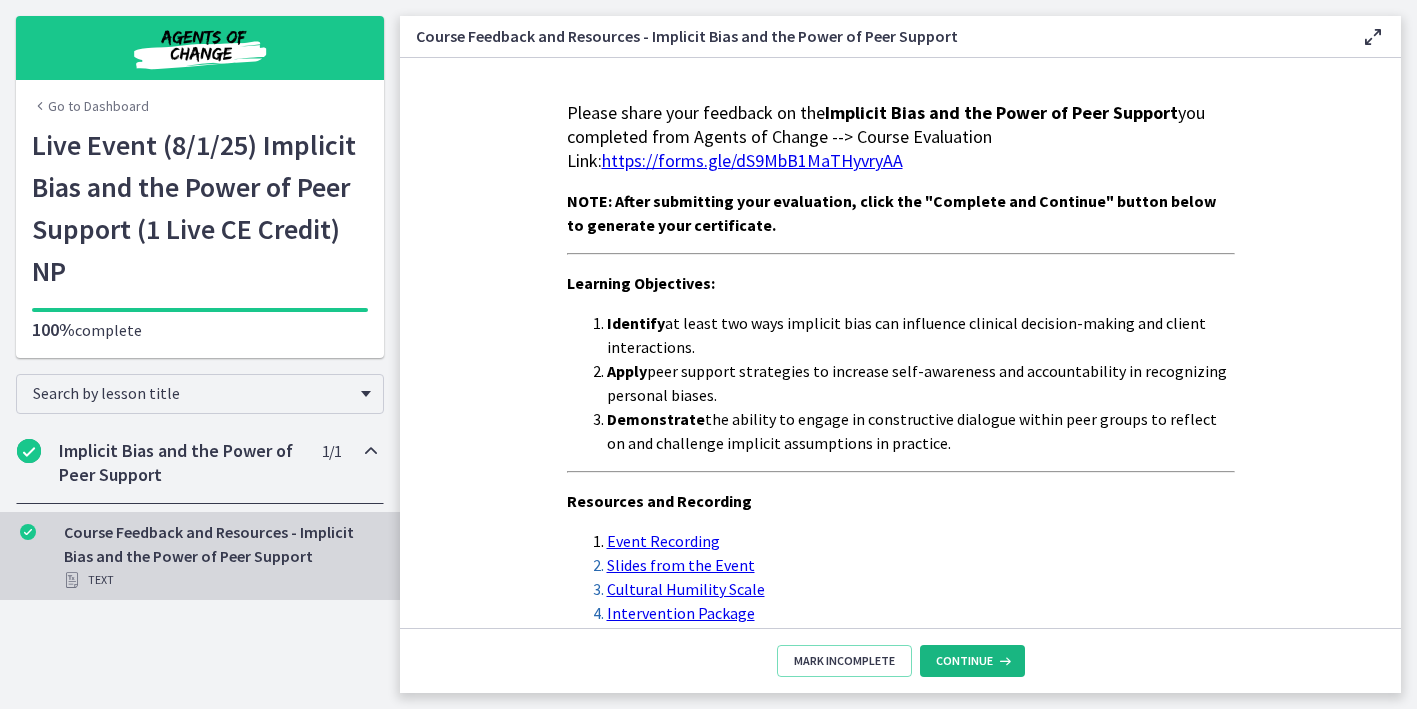 click on "Continue" at bounding box center [964, 661] 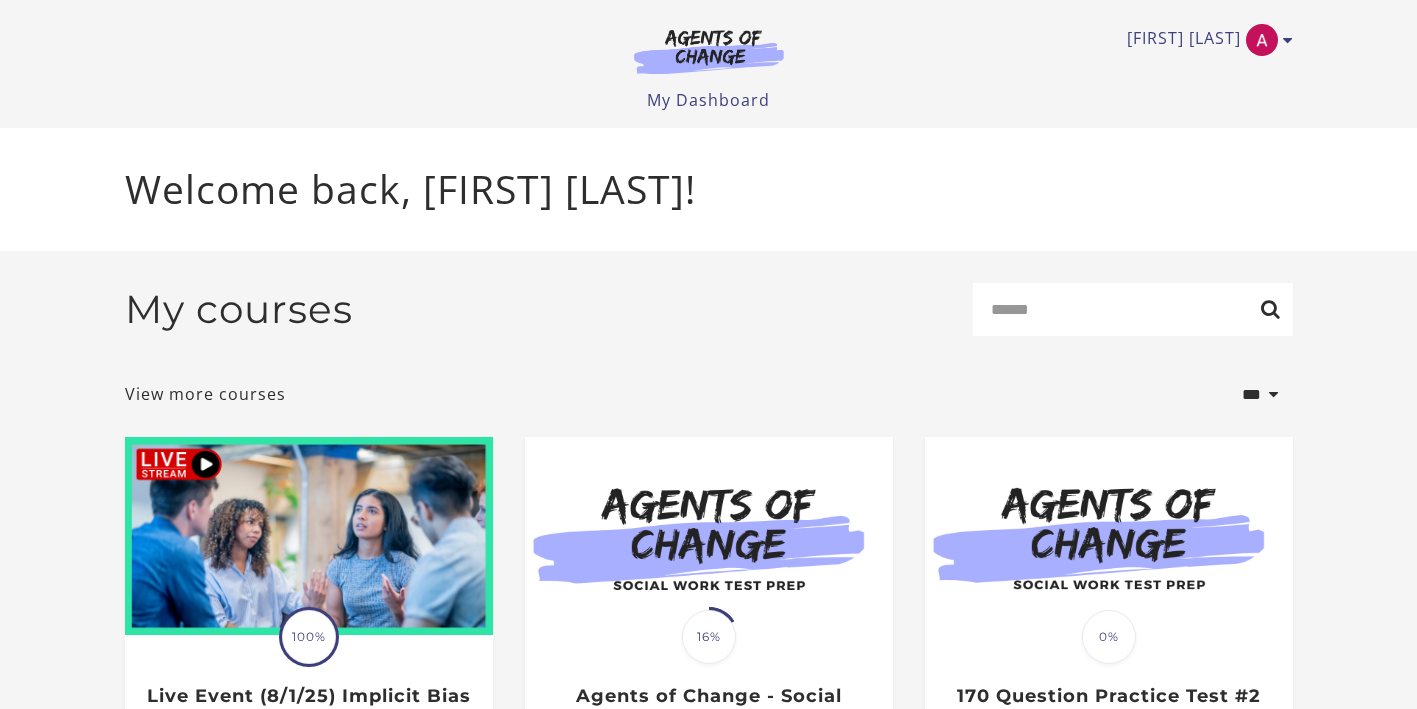 scroll, scrollTop: 0, scrollLeft: 0, axis: both 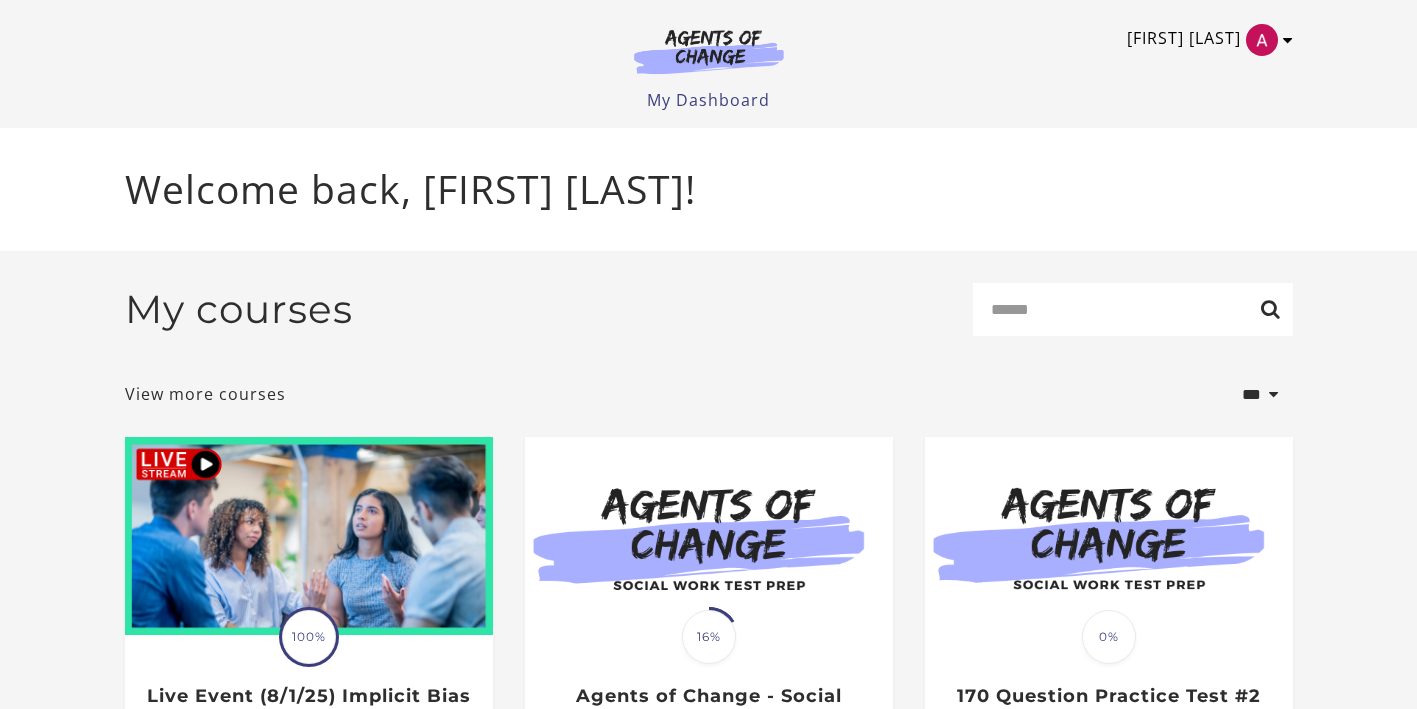 click on "[FIRST] [LAST]" at bounding box center (1205, 40) 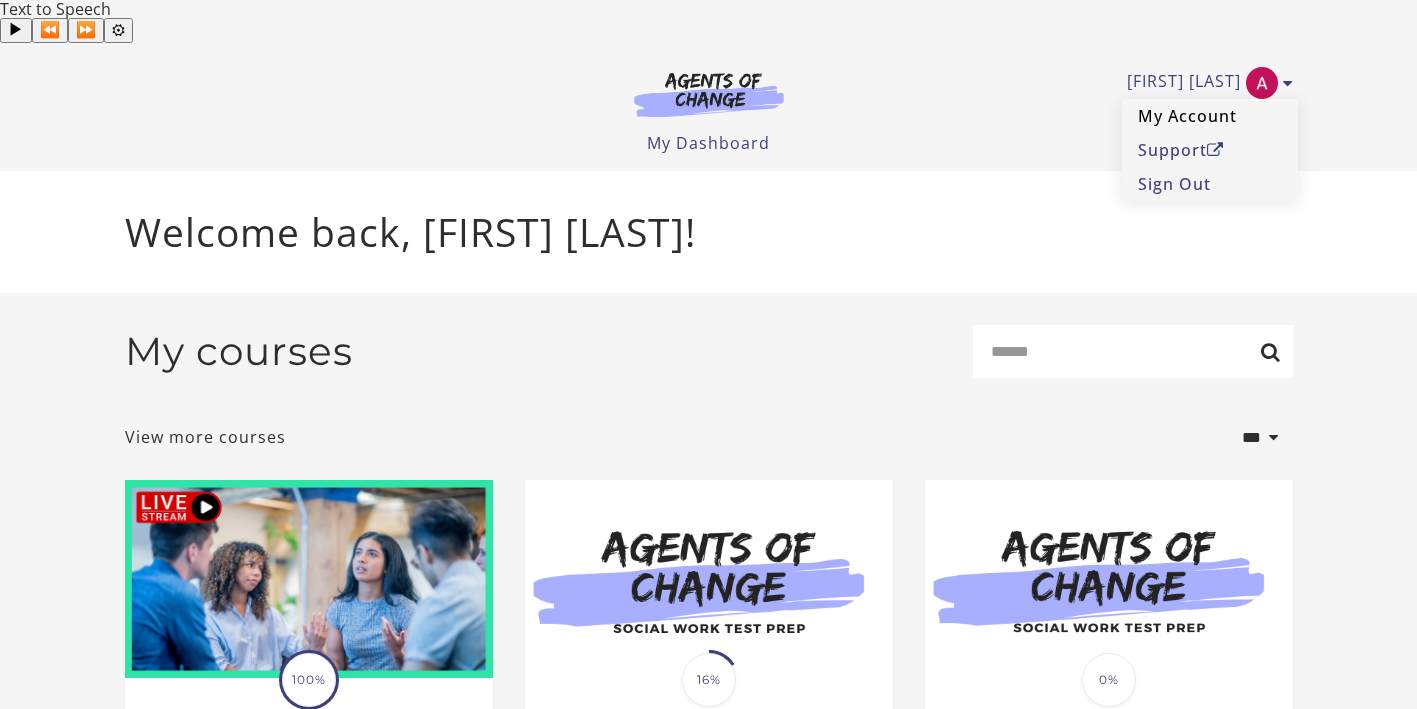 click on "My Account" at bounding box center (1210, 116) 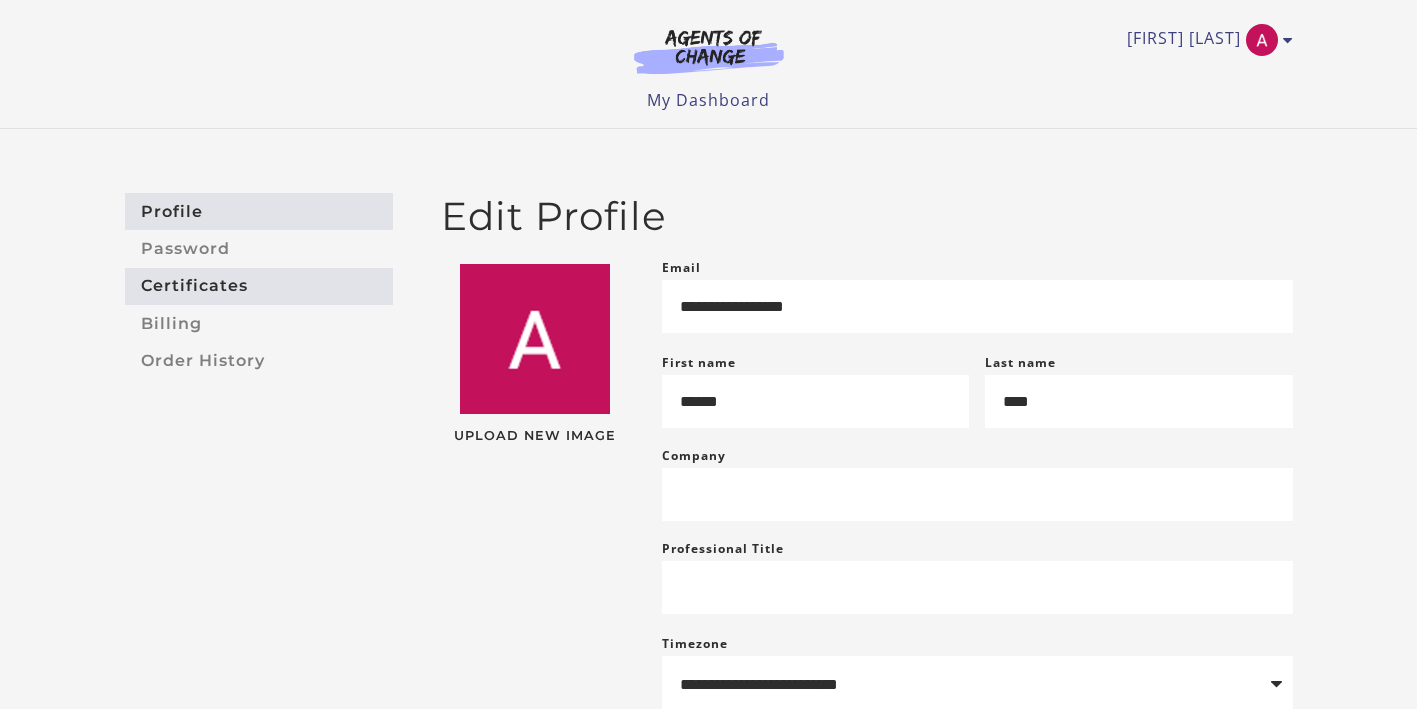 scroll, scrollTop: 0, scrollLeft: 0, axis: both 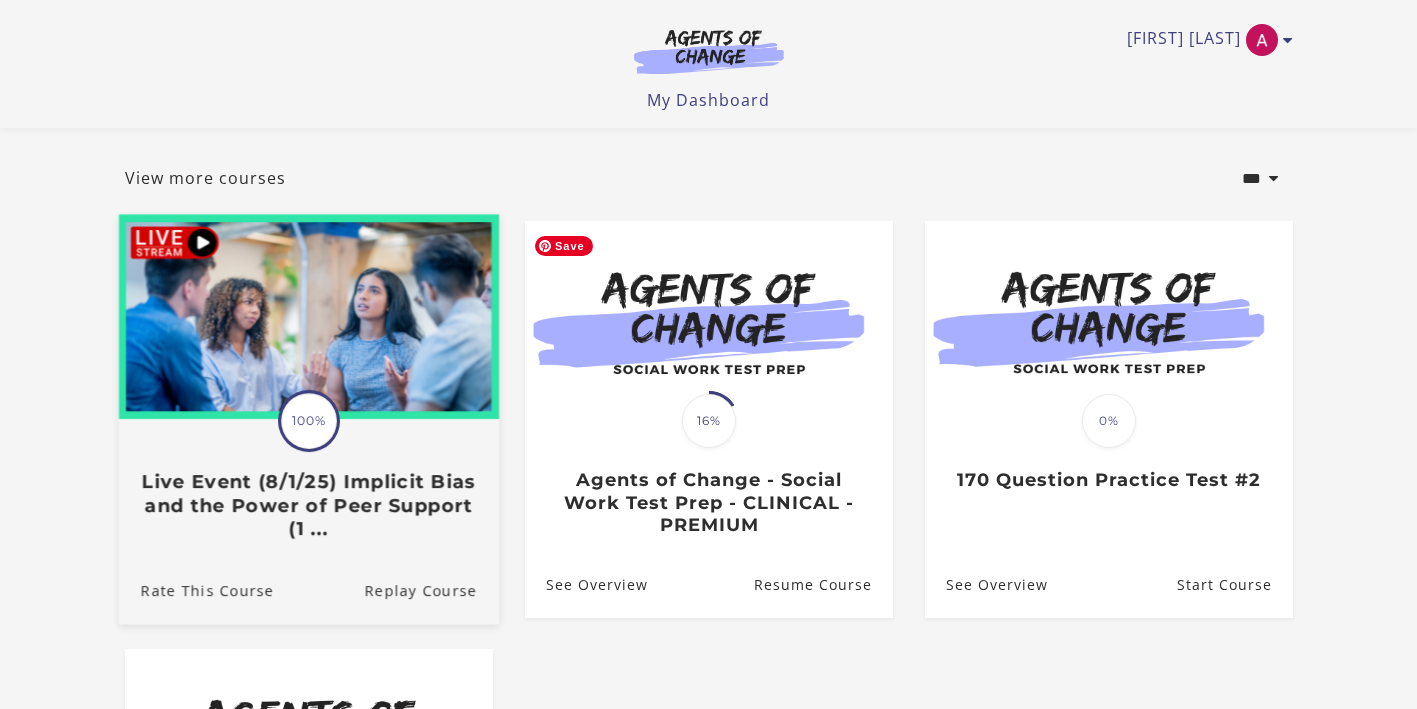 click on "Live Event (8/1/25) Implicit Bias and the Power of Peer Support (1 ..." at bounding box center (308, 506) 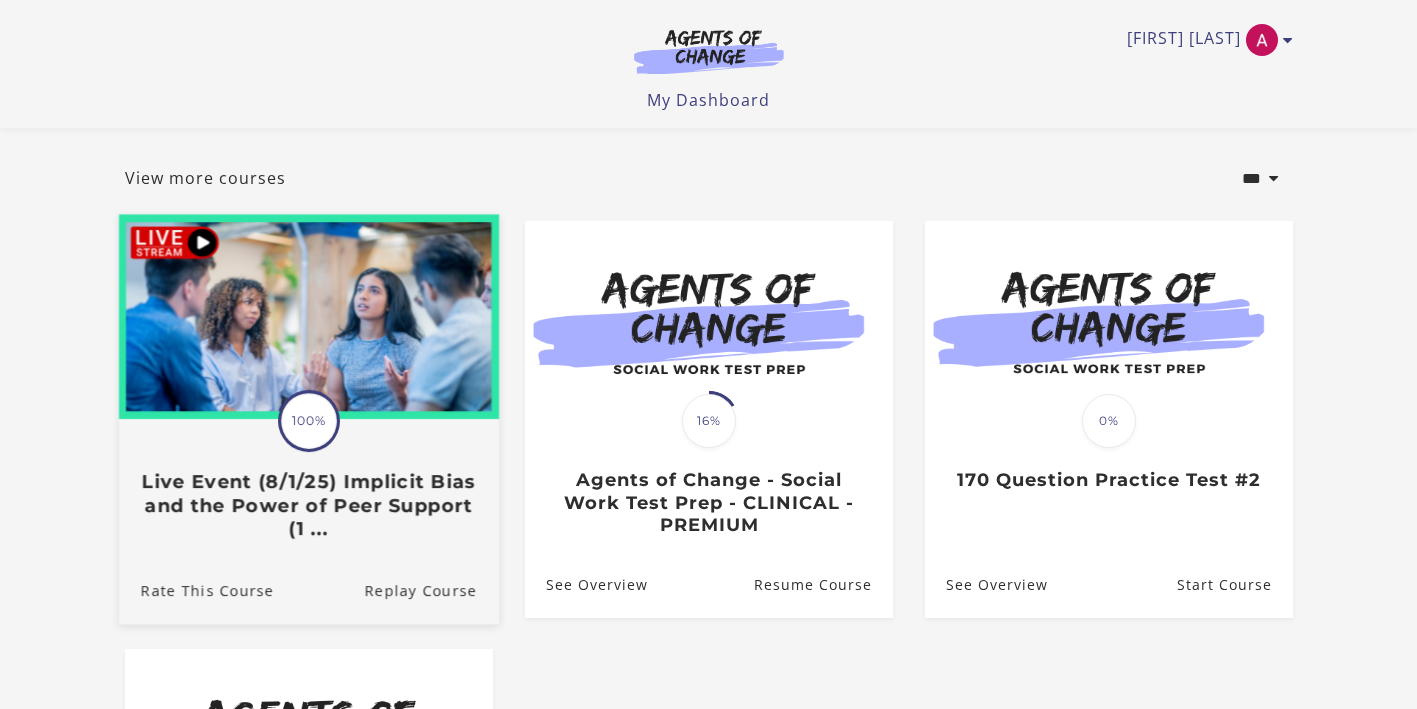 scroll, scrollTop: 357, scrollLeft: 0, axis: vertical 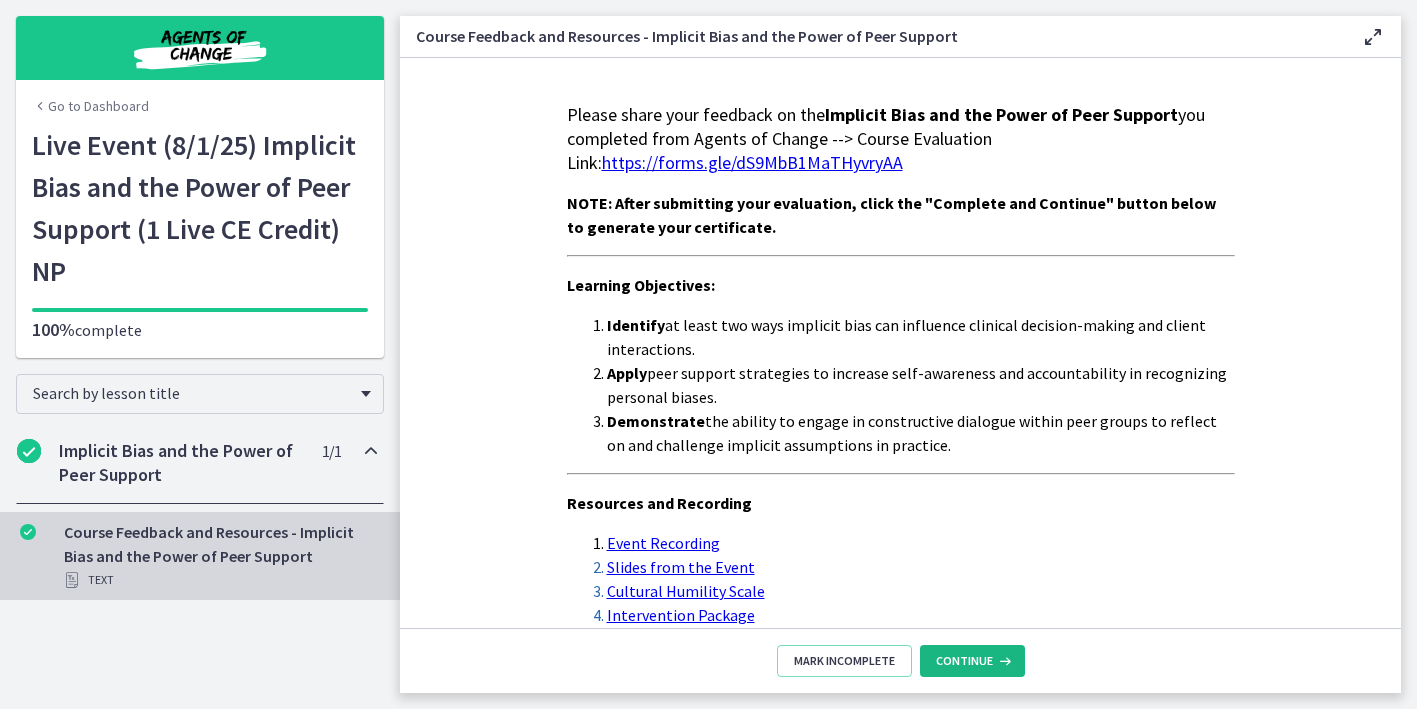 click on "Continue" at bounding box center [964, 661] 